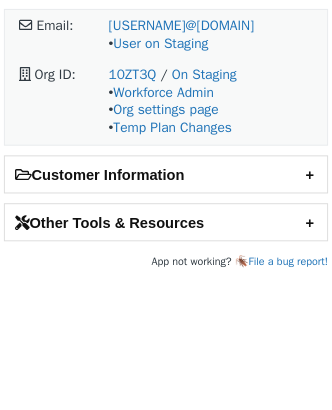 scroll, scrollTop: 0, scrollLeft: 0, axis: both 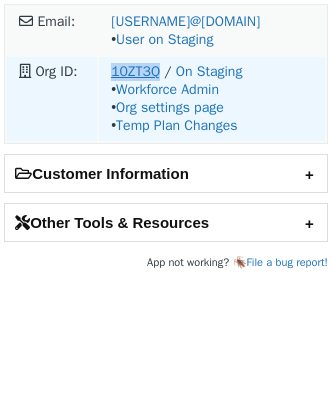 drag, startPoint x: 99, startPoint y: 69, endPoint x: 163, endPoint y: 69, distance: 64 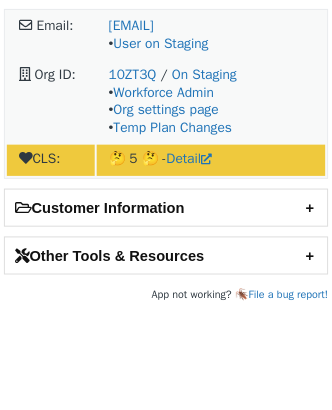 scroll, scrollTop: 0, scrollLeft: 0, axis: both 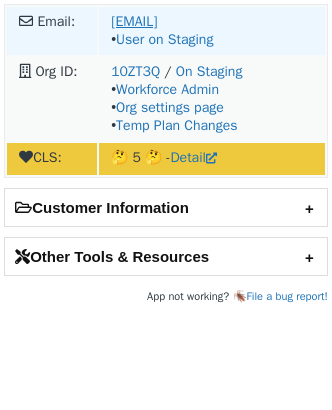 copy on "[EMAIL]" 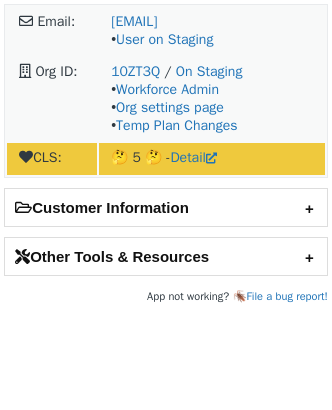 scroll, scrollTop: 0, scrollLeft: 0, axis: both 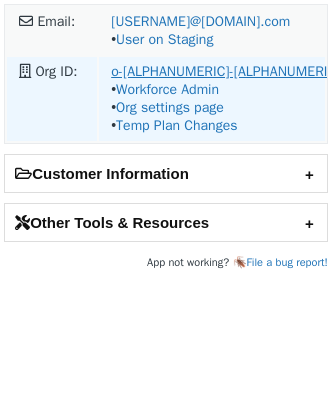 click on "o-[ALPHANUMERIC]-[ALPHANUMERIC]-na1" at bounding box center [239, 71] 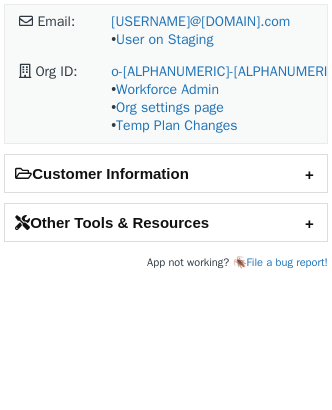 scroll, scrollTop: 0, scrollLeft: 0, axis: both 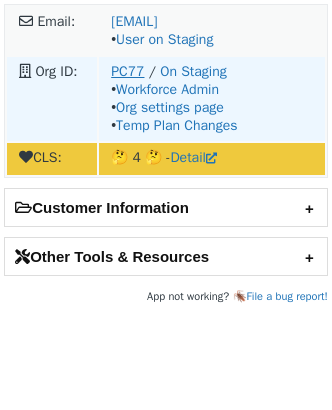 click on "PC77" at bounding box center [127, 71] 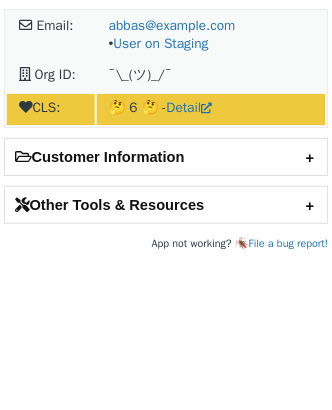 scroll, scrollTop: 0, scrollLeft: 0, axis: both 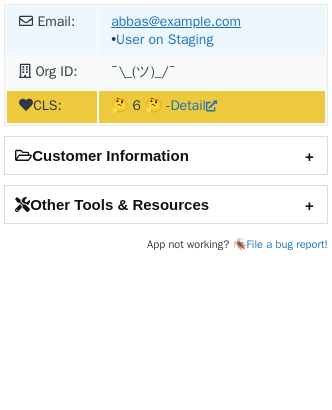 click on "abbas@example.com" at bounding box center (176, 21) 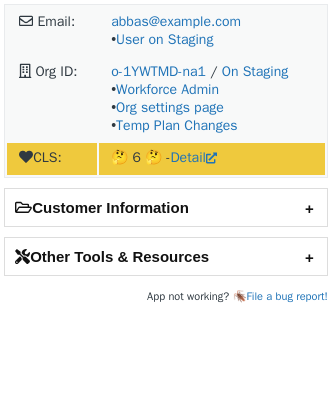 scroll, scrollTop: 0, scrollLeft: 0, axis: both 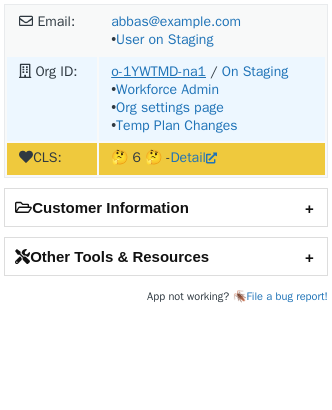 click on "o-1YWTMD-na1" at bounding box center [158, 71] 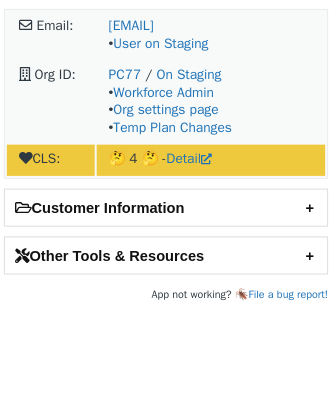 scroll, scrollTop: 0, scrollLeft: 0, axis: both 